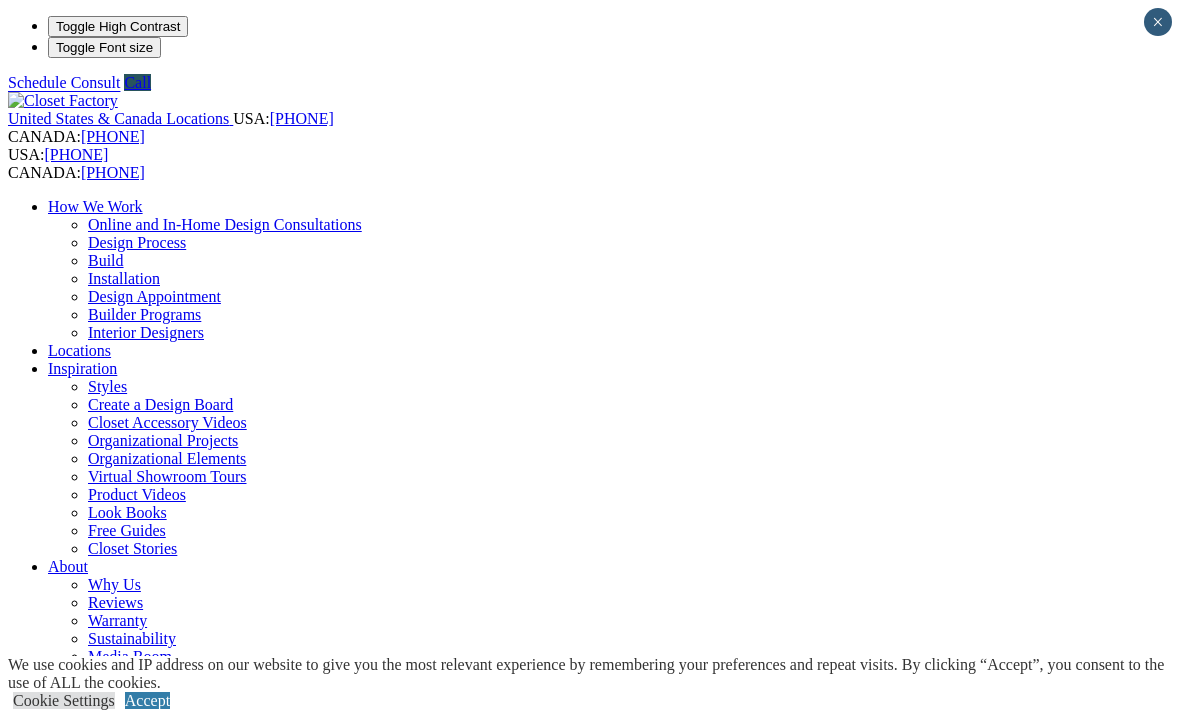 scroll, scrollTop: 0, scrollLeft: 0, axis: both 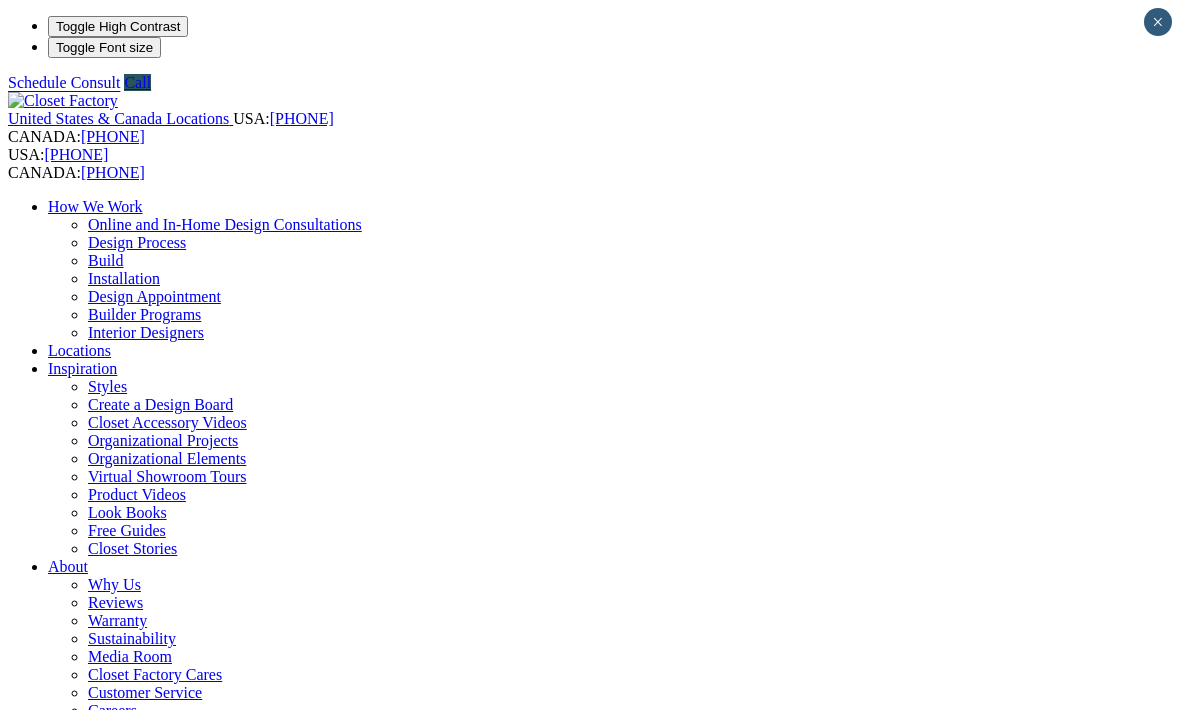 click on "Schedule a Free Consult" at bounding box center (86, 1352) 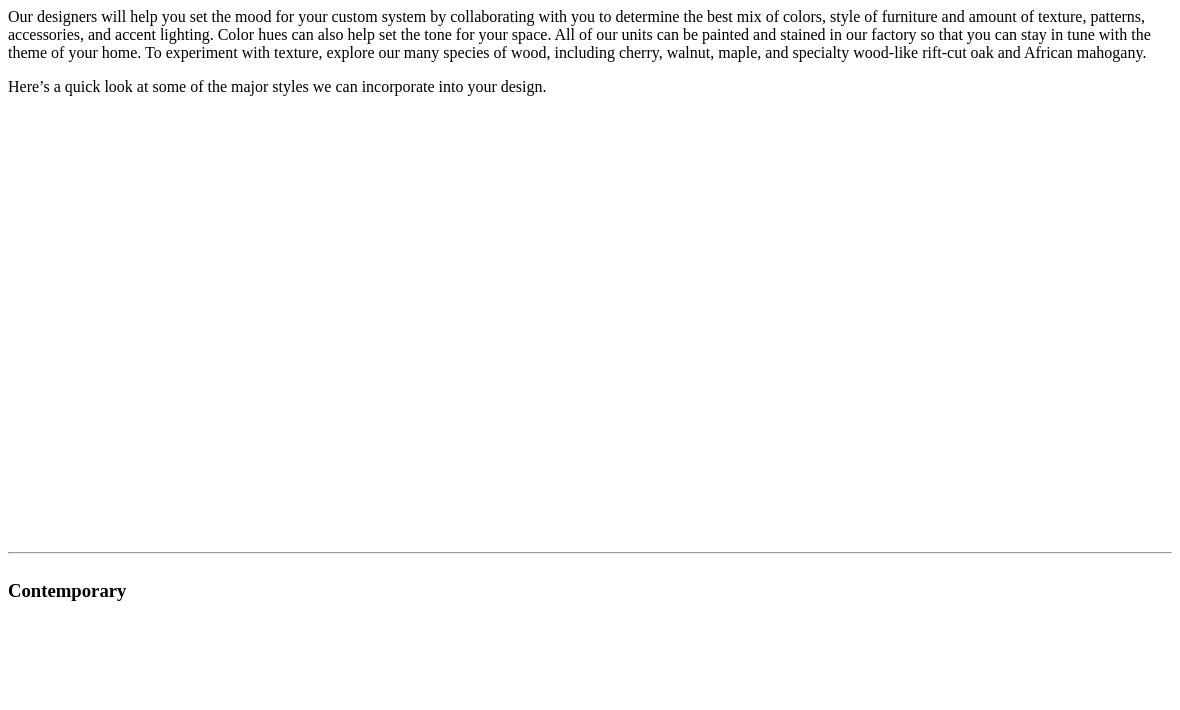scroll, scrollTop: 1912, scrollLeft: 0, axis: vertical 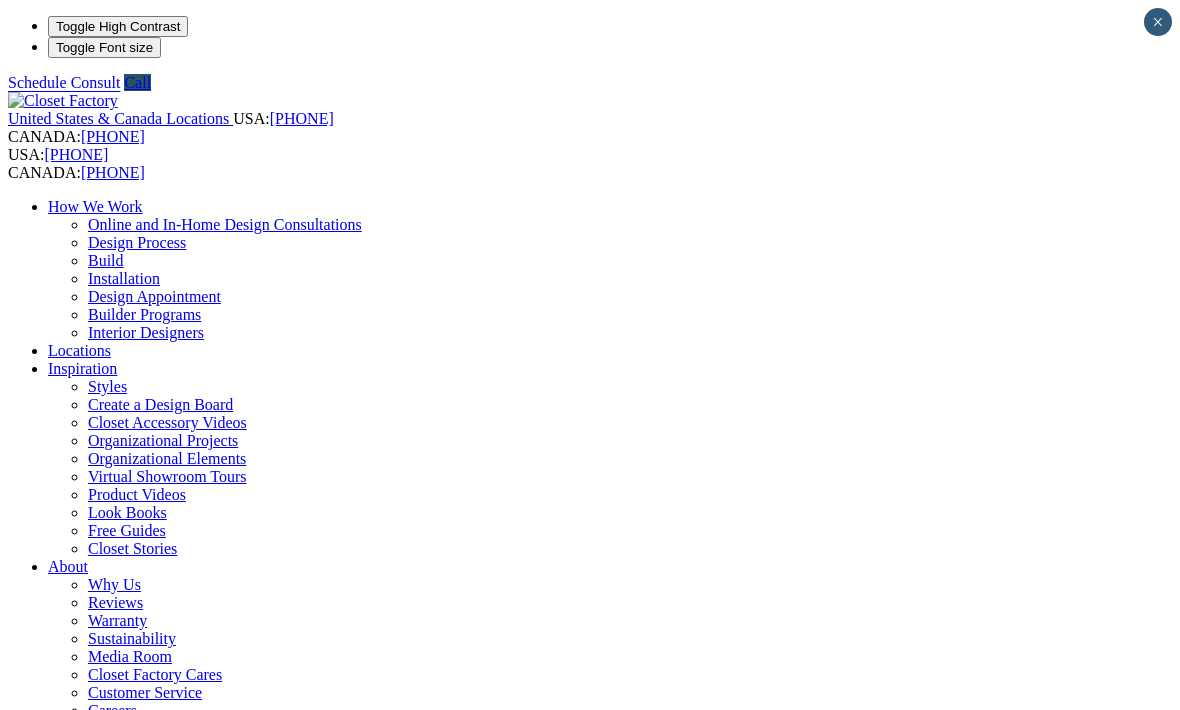 click on "Next Slide" at bounding box center (590, 1987) 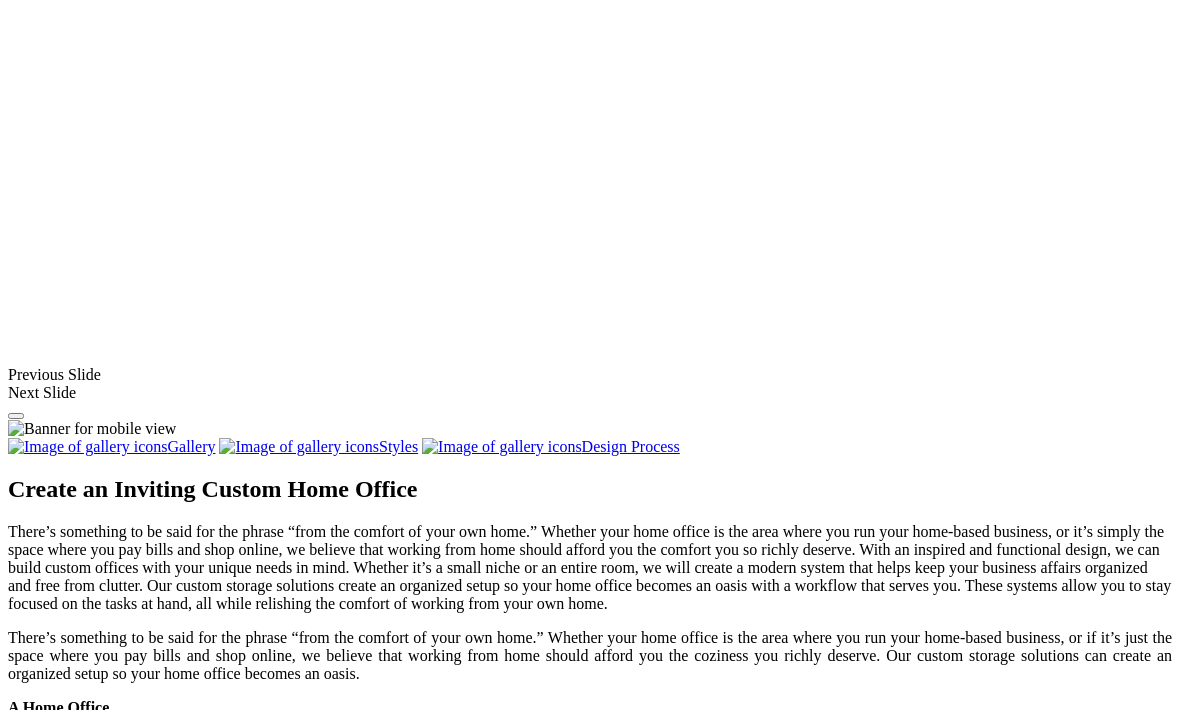 scroll, scrollTop: 1590, scrollLeft: 0, axis: vertical 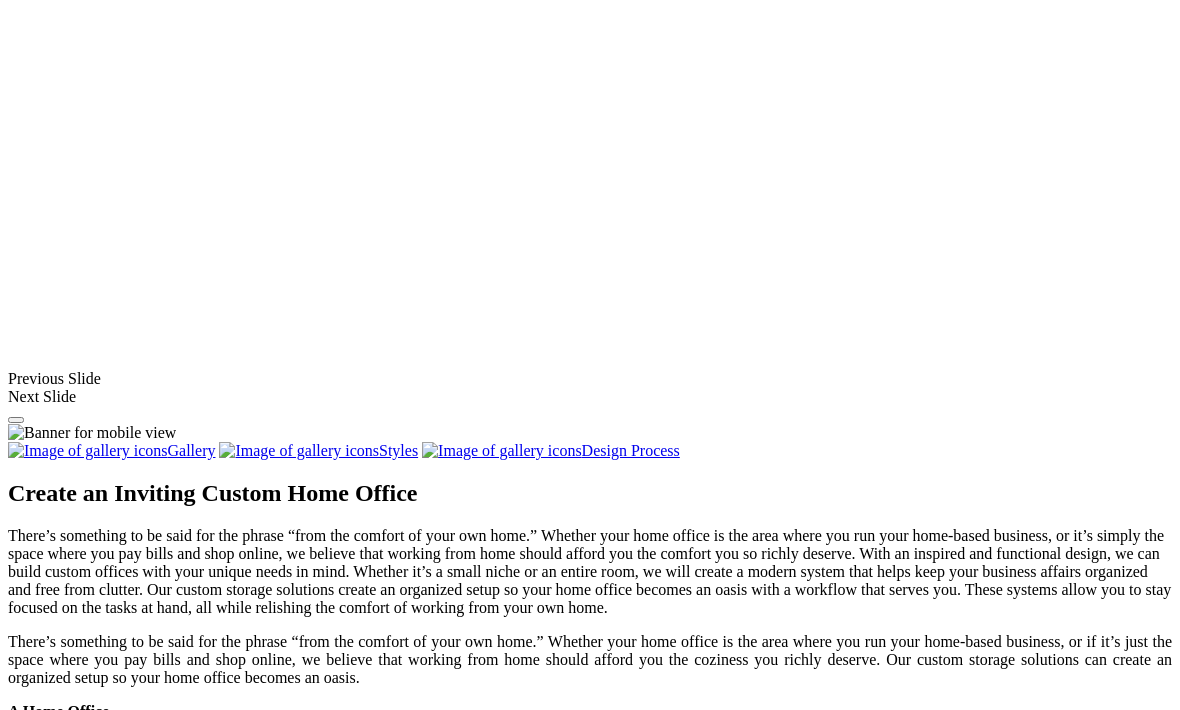 click at bounding box center (370, 1573) 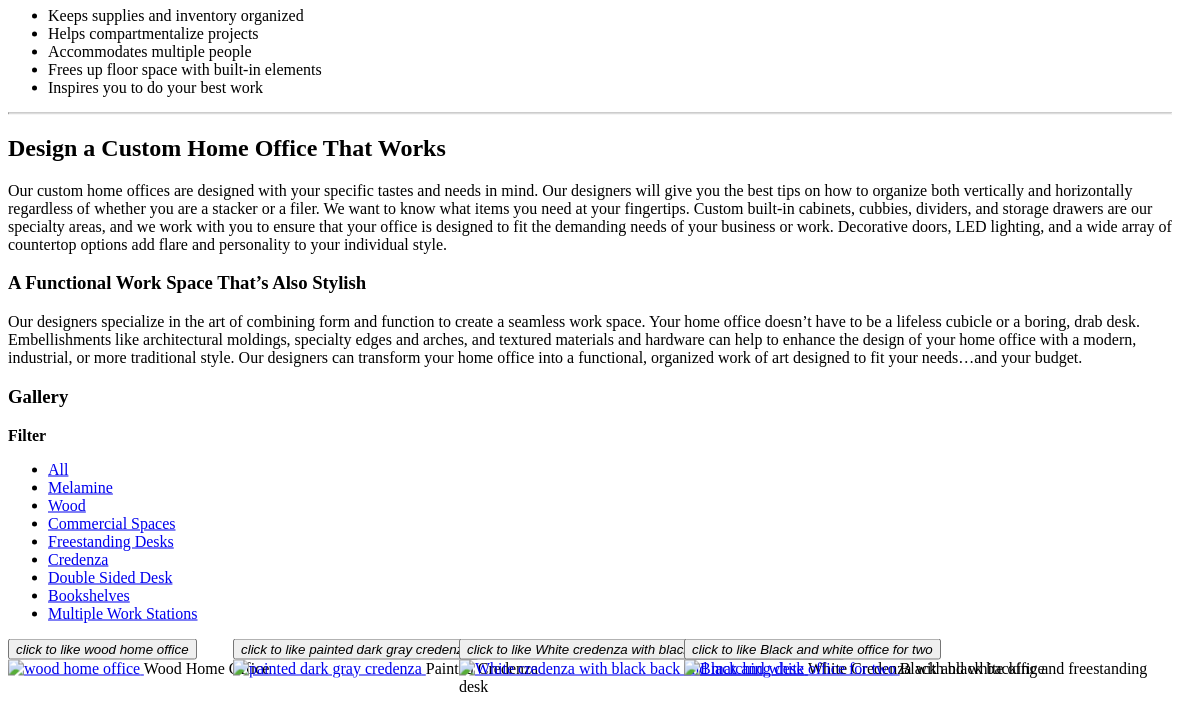 scroll, scrollTop: 2321, scrollLeft: 0, axis: vertical 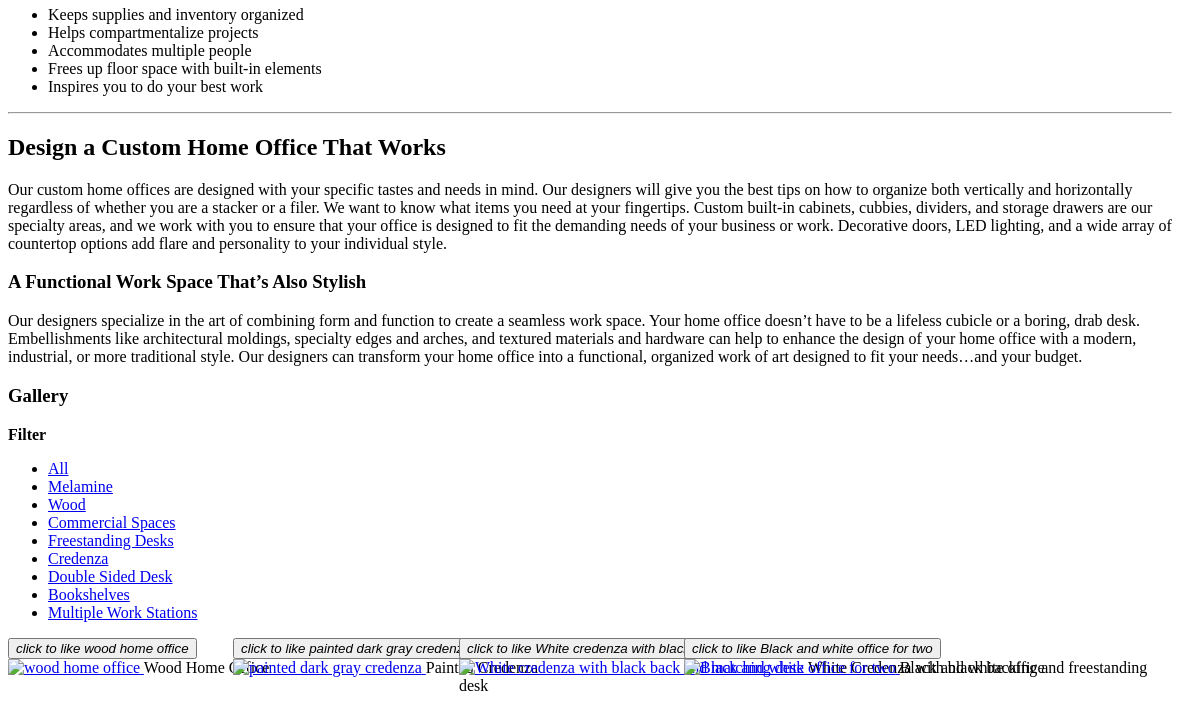 click on "Craft Room" at bounding box center (126, -1057) 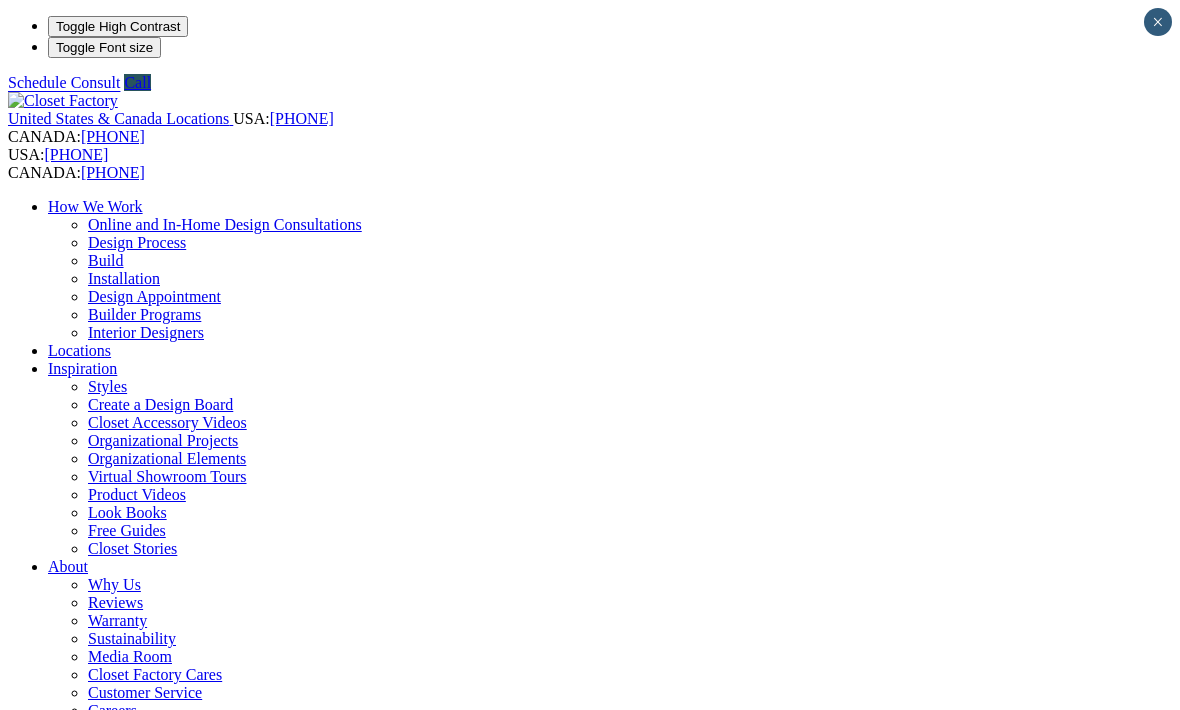 scroll, scrollTop: 0, scrollLeft: 0, axis: both 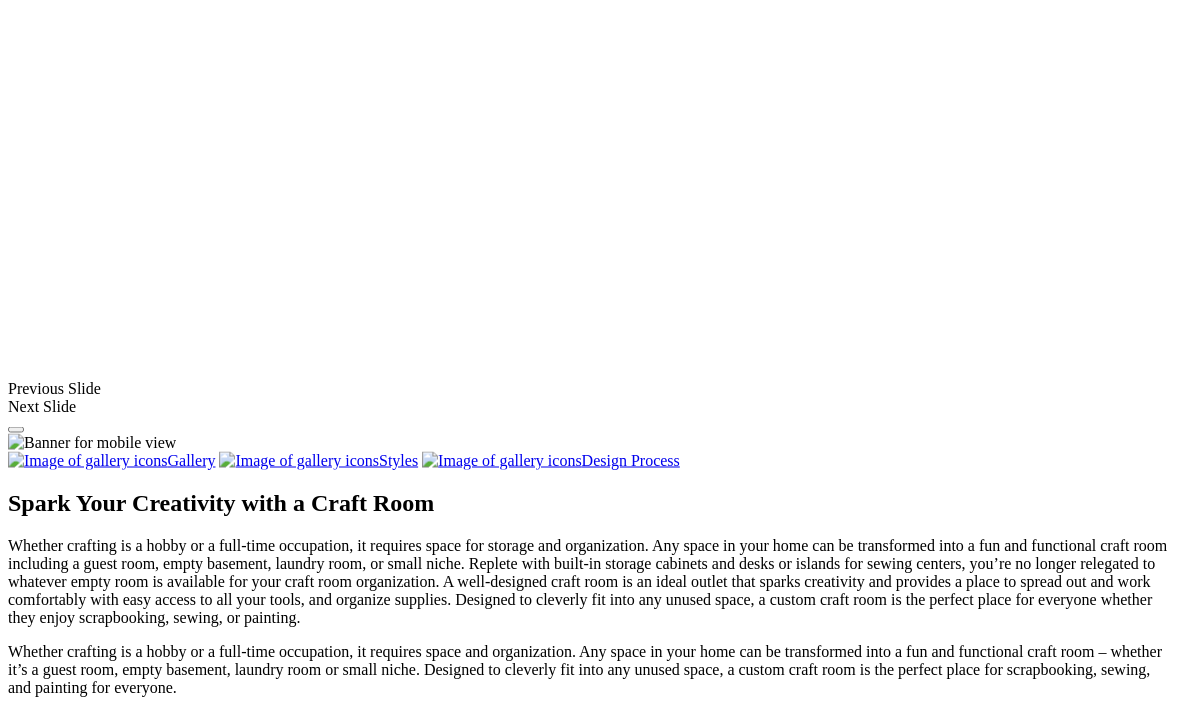 click at bounding box center (201, 1373) 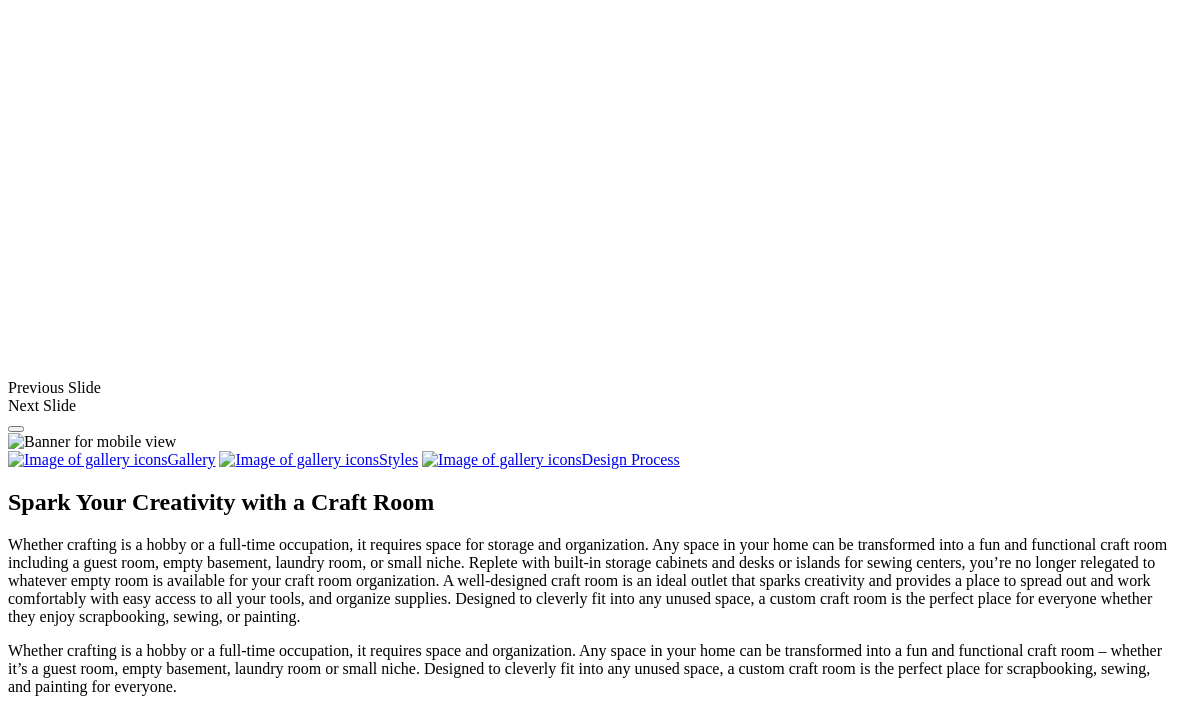 click at bounding box center [8, 36859] 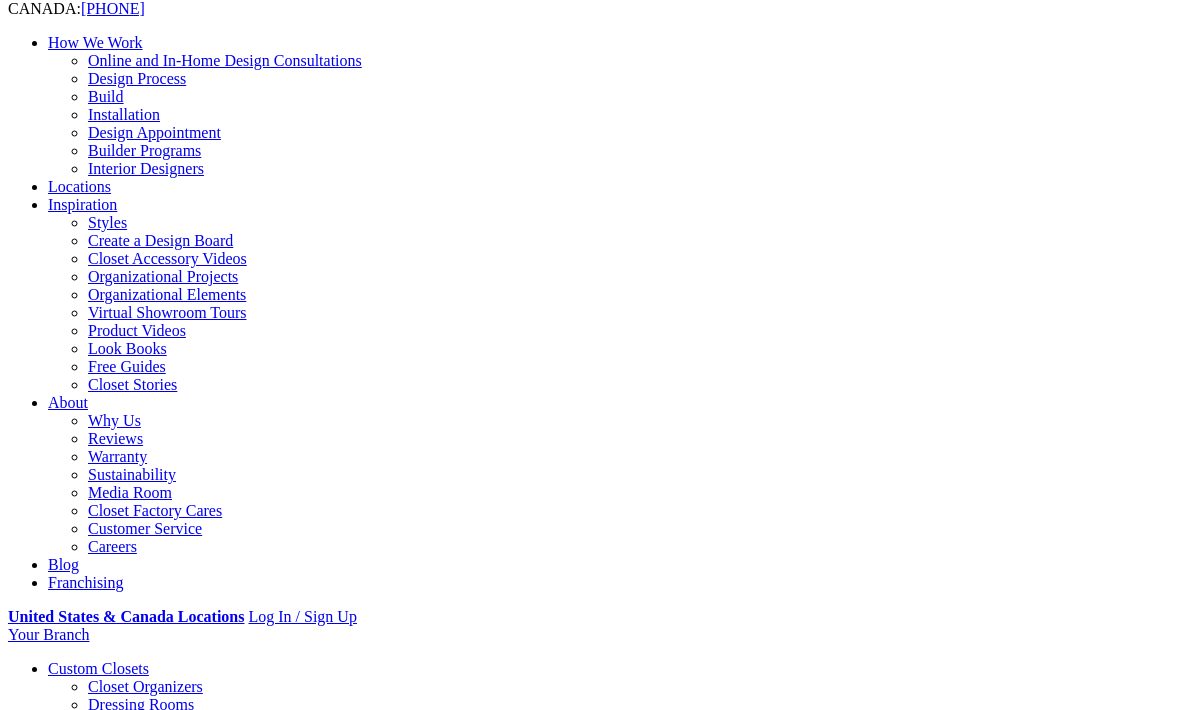 scroll, scrollTop: 0, scrollLeft: 0, axis: both 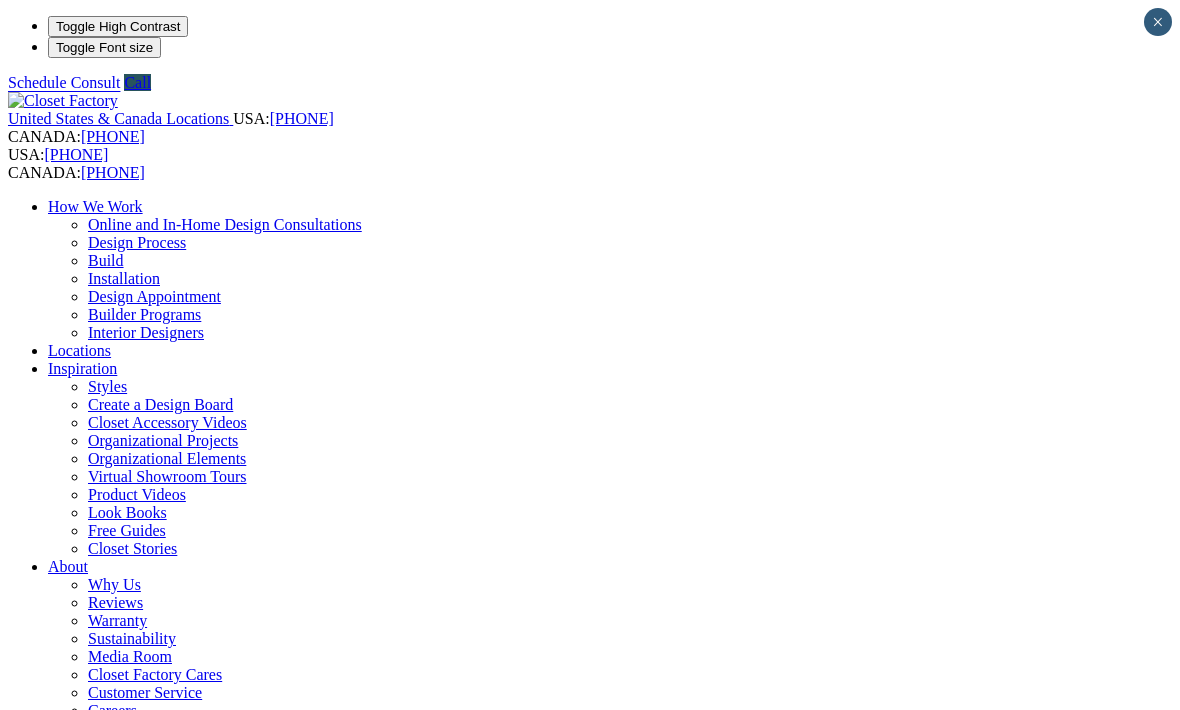 click on "Wall Units" at bounding box center [122, 1228] 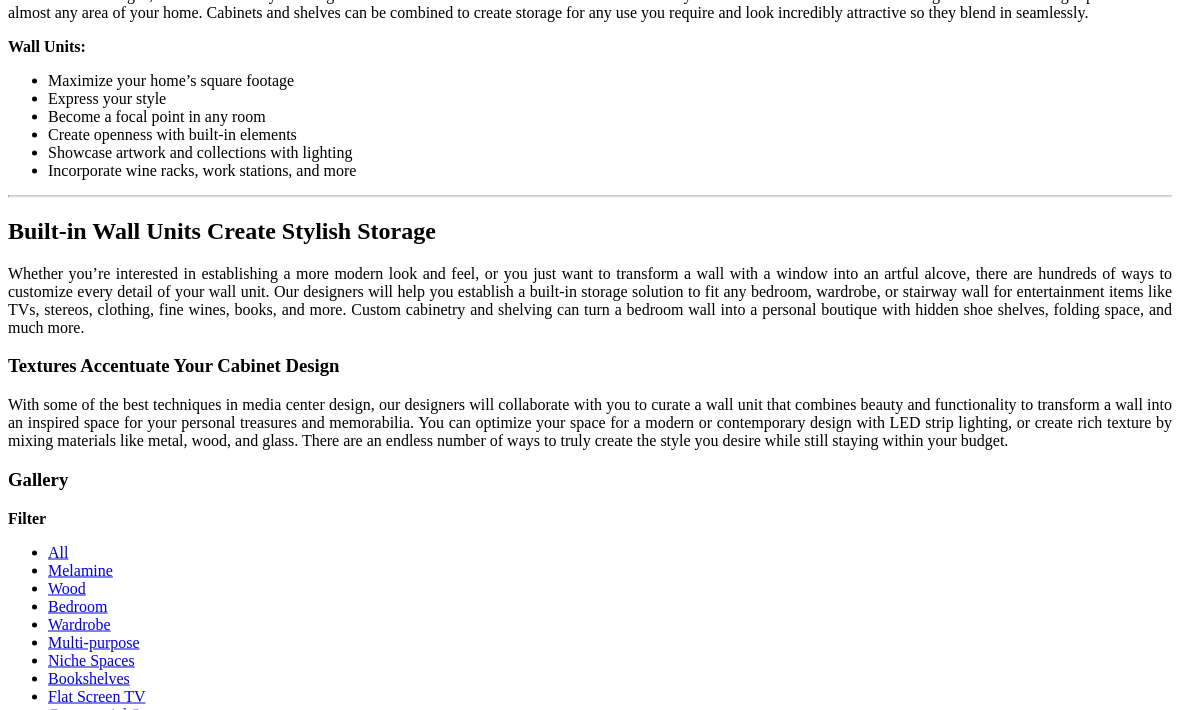 scroll, scrollTop: 2188, scrollLeft: 0, axis: vertical 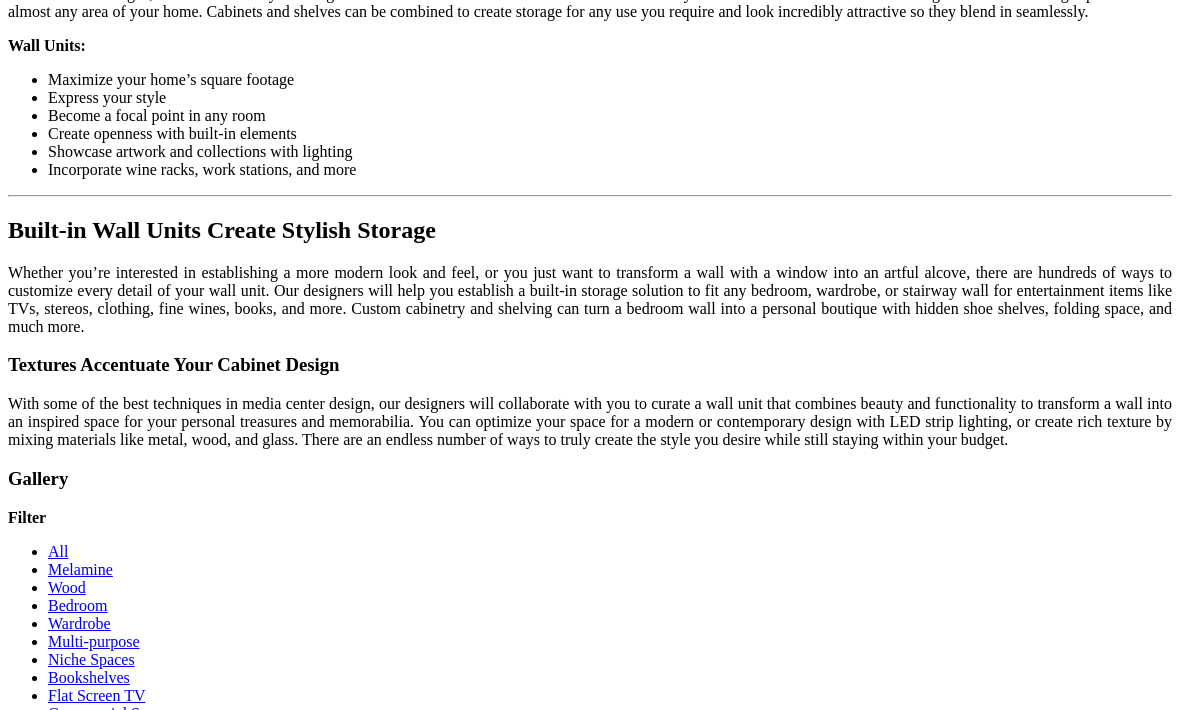 click on "Load More" at bounding box center (44, 1619) 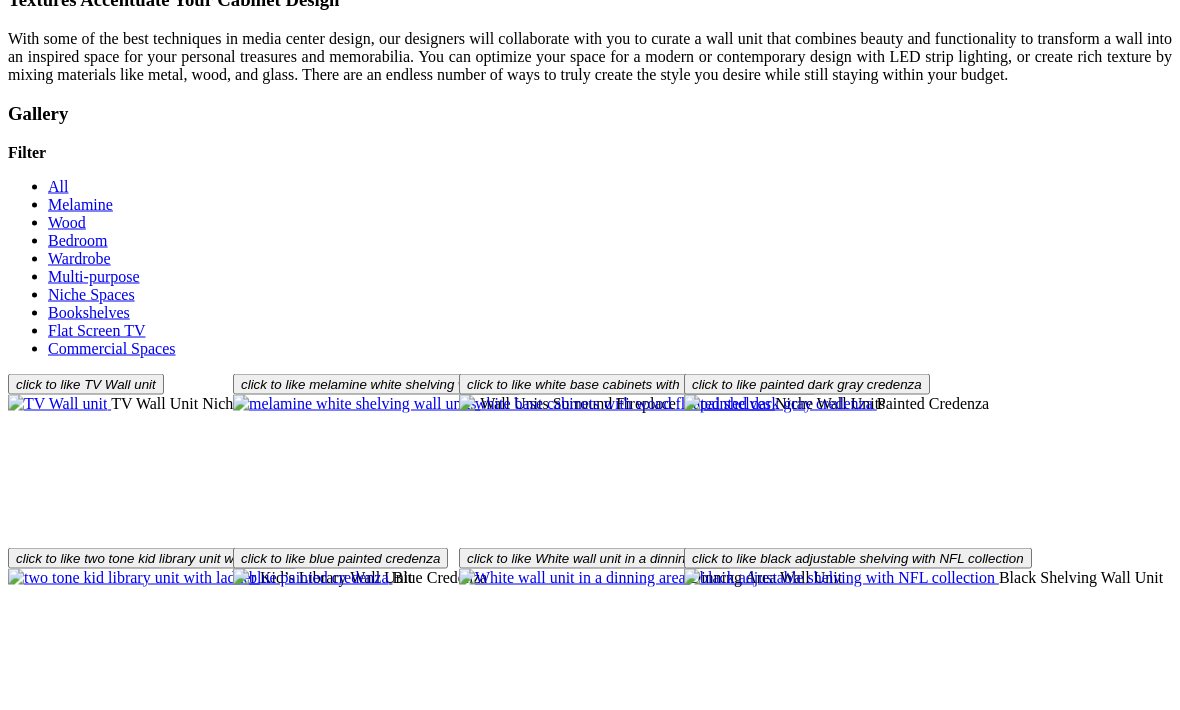 scroll, scrollTop: 2554, scrollLeft: 0, axis: vertical 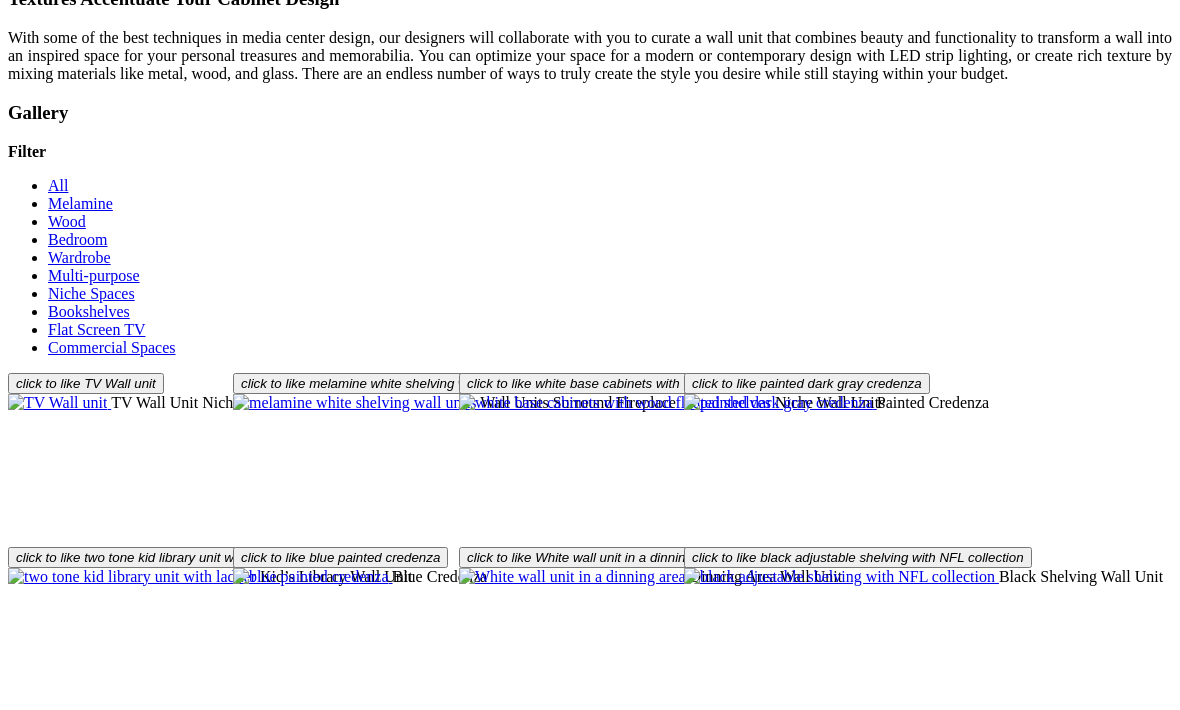 click on "Load More" at bounding box center (44, 1777) 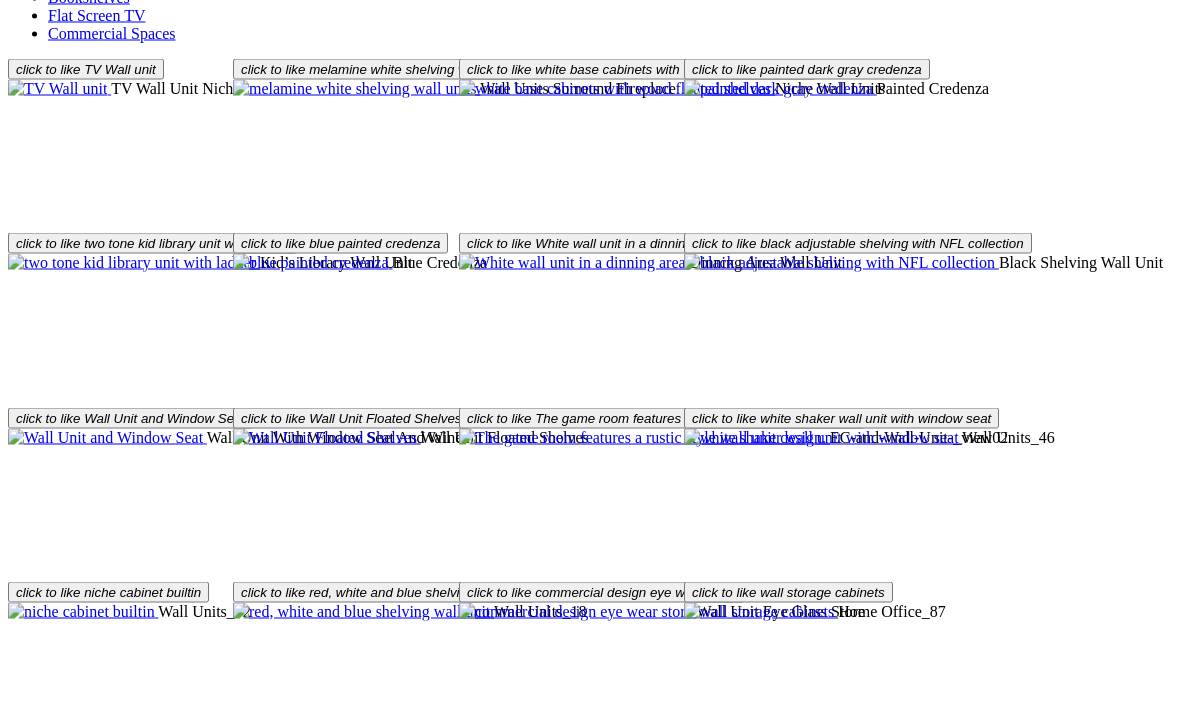 scroll, scrollTop: 2870, scrollLeft: 0, axis: vertical 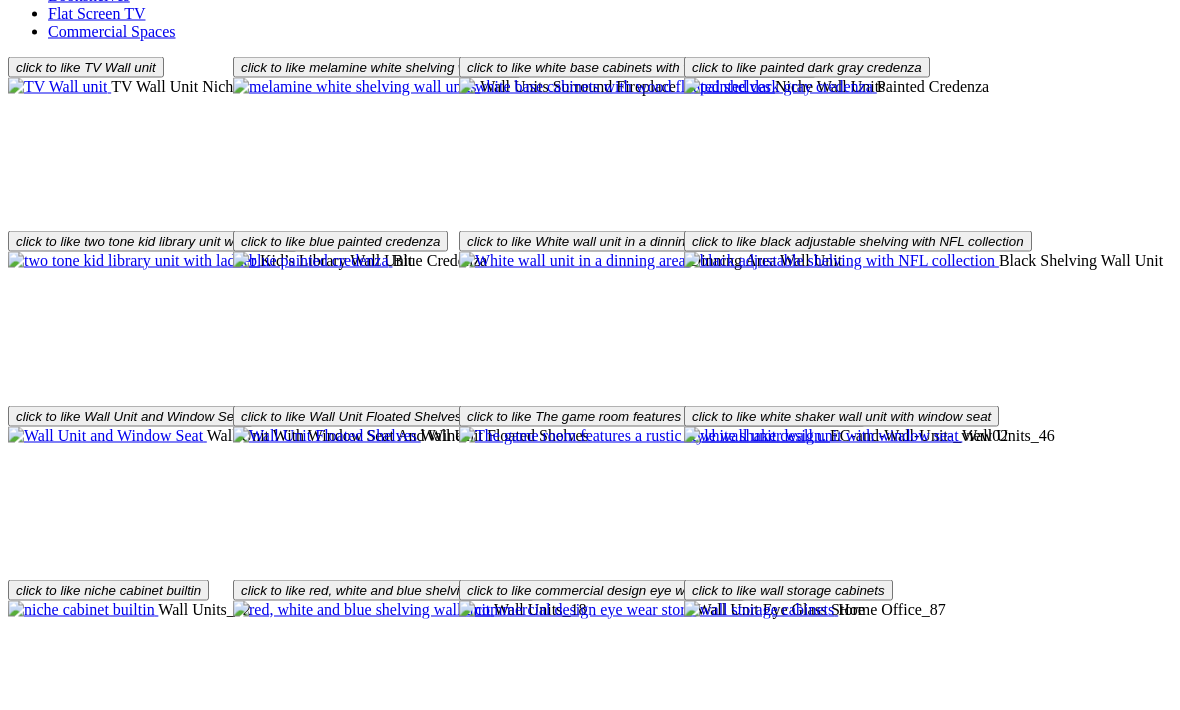 click at bounding box center [794, 1483] 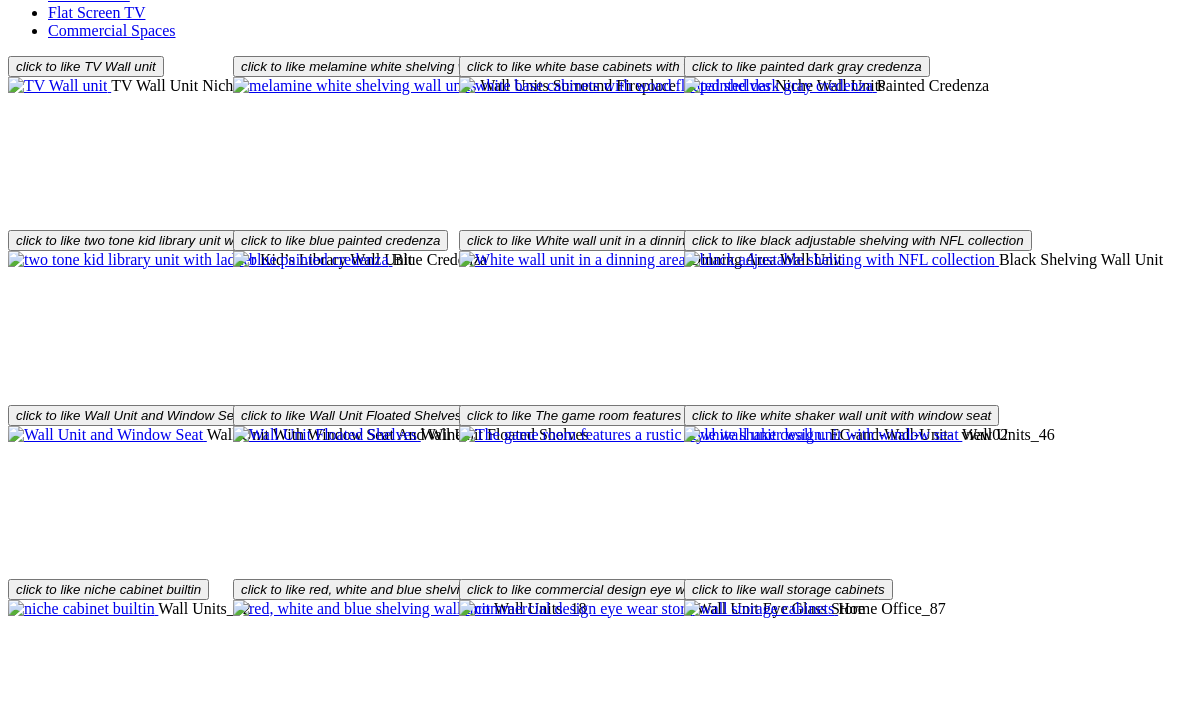 click at bounding box center [8, 37626] 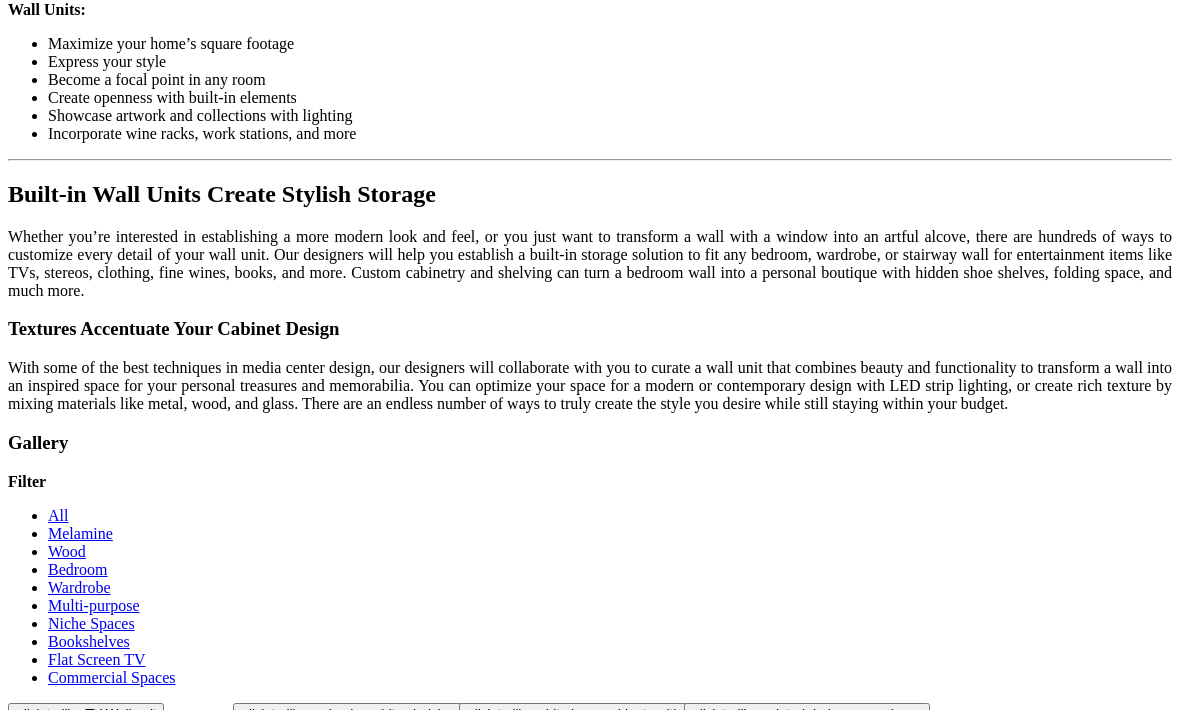 scroll, scrollTop: 2223, scrollLeft: 0, axis: vertical 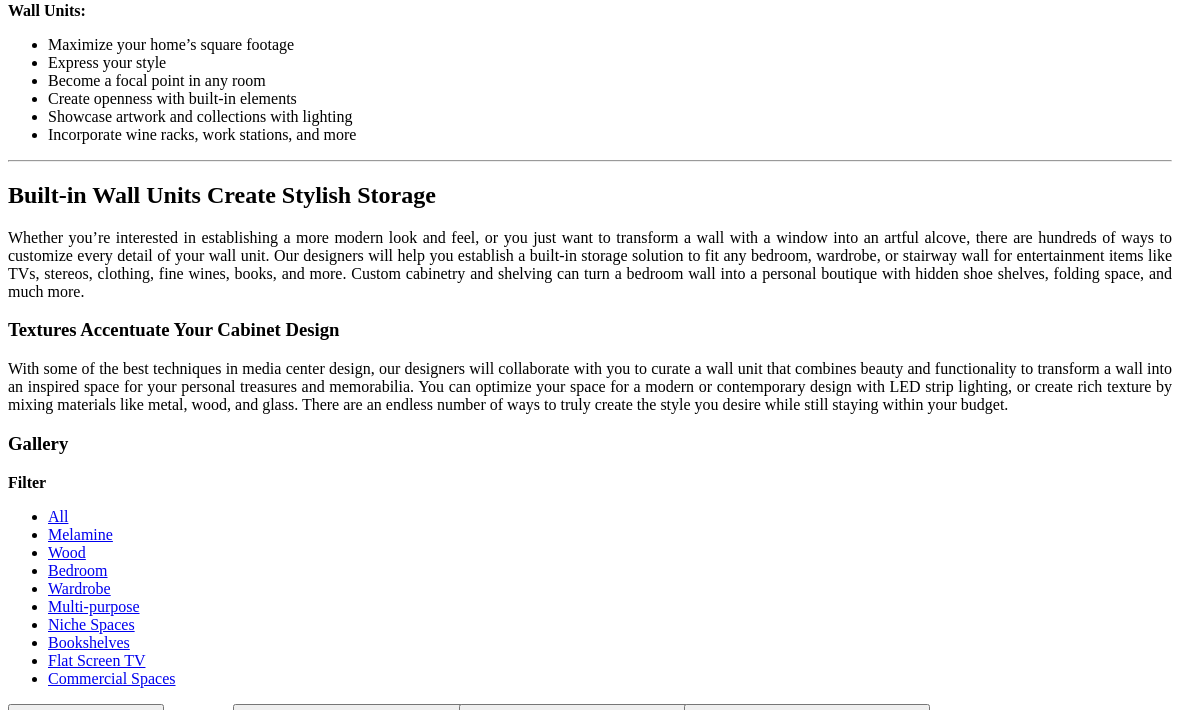 click at bounding box center [172, 1432] 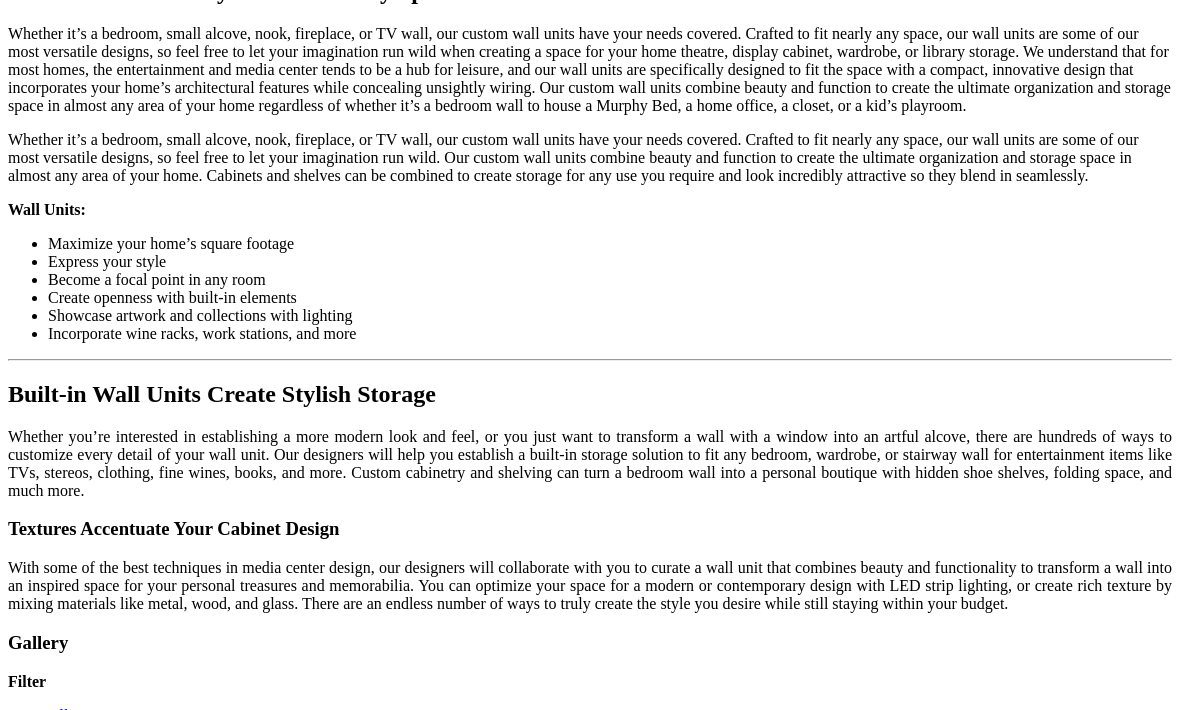scroll, scrollTop: 2020, scrollLeft: 0, axis: vertical 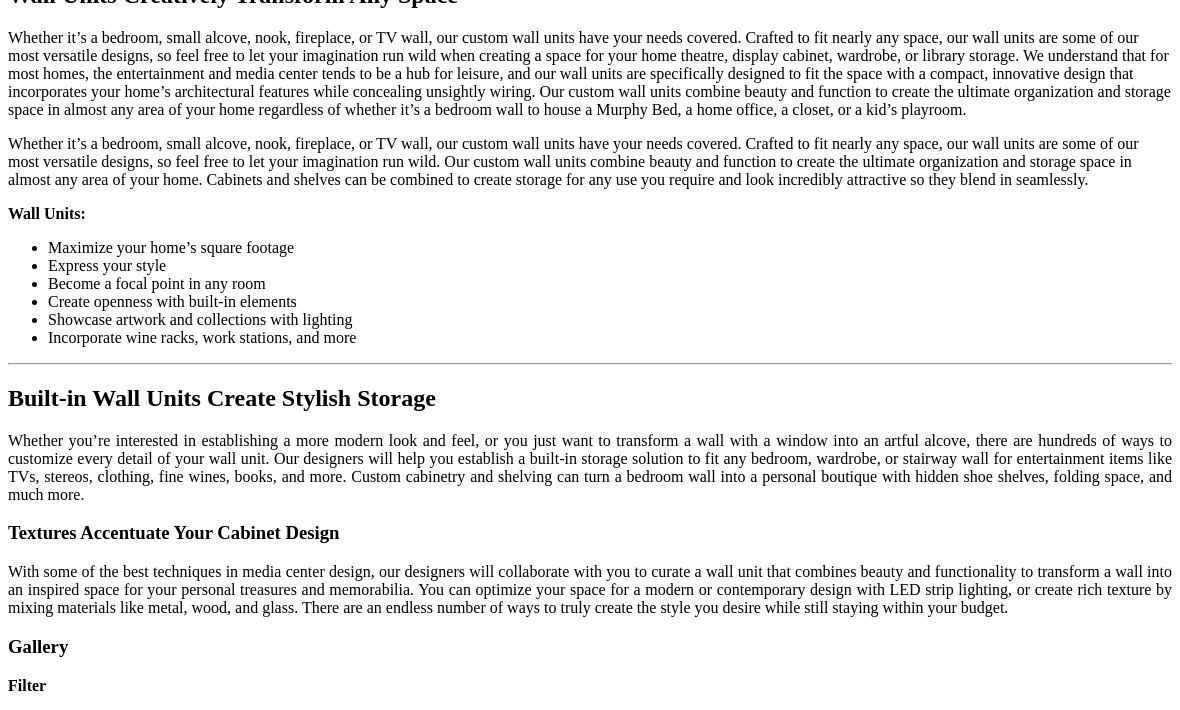 click at bounding box center [576, 1460] 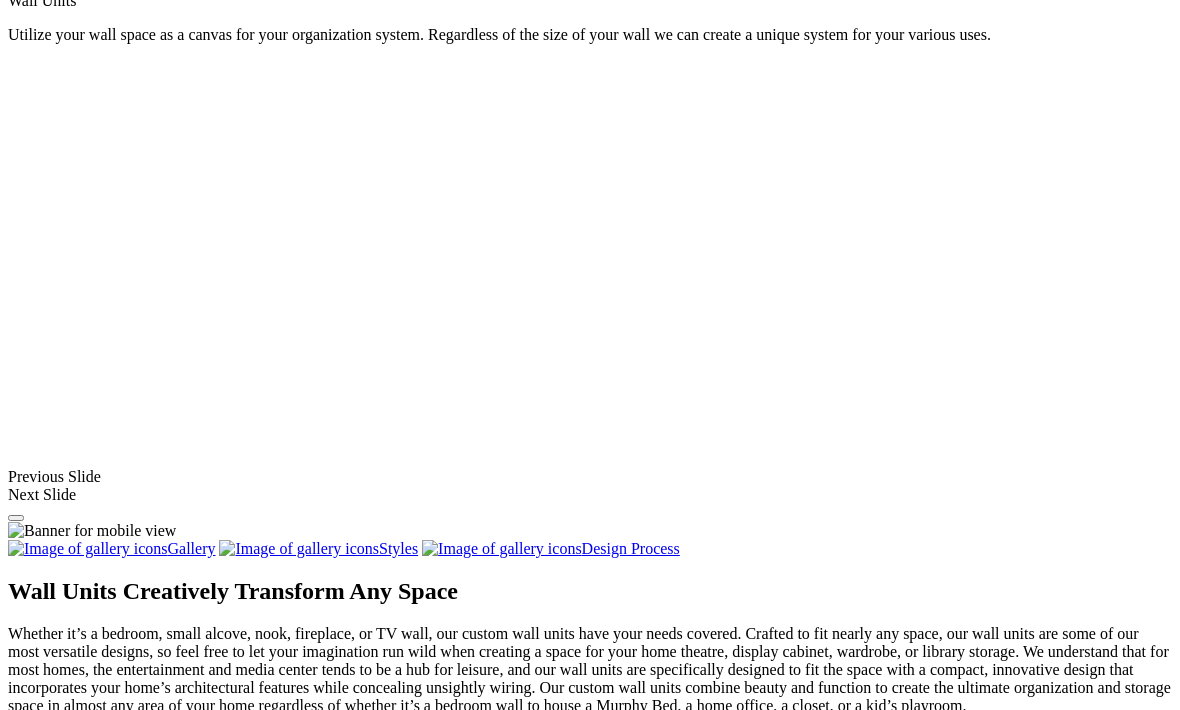 scroll, scrollTop: 1426, scrollLeft: 0, axis: vertical 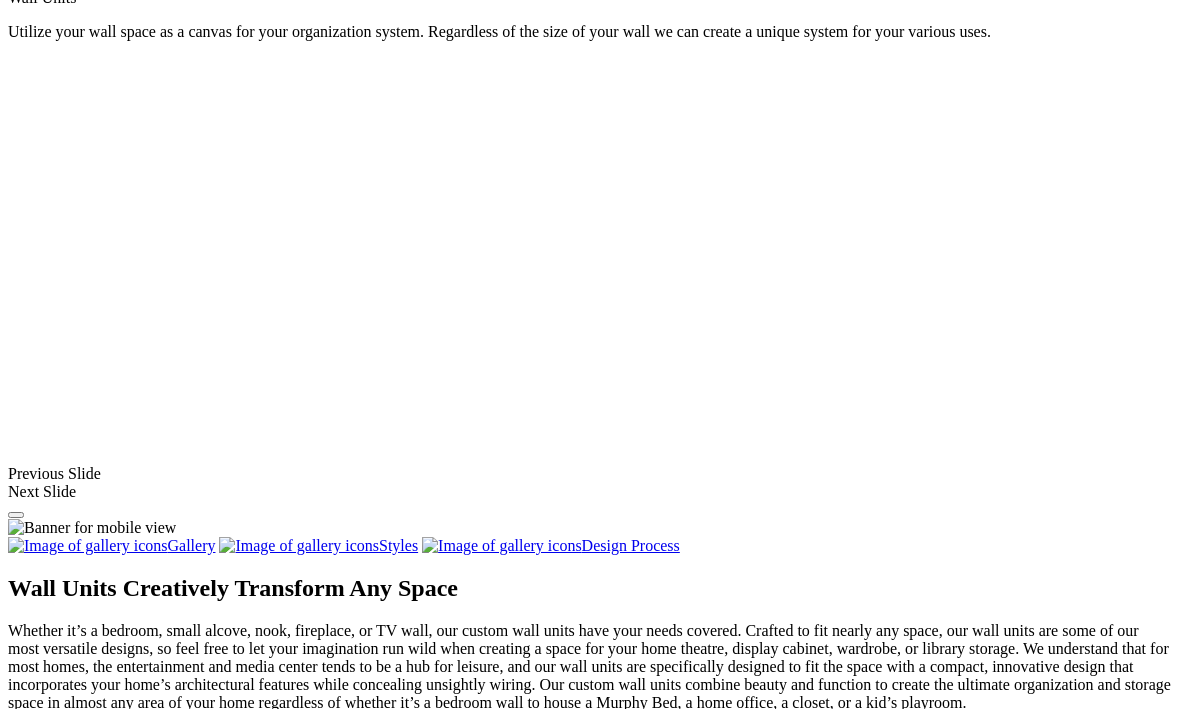 click at bounding box center [57, 1531] 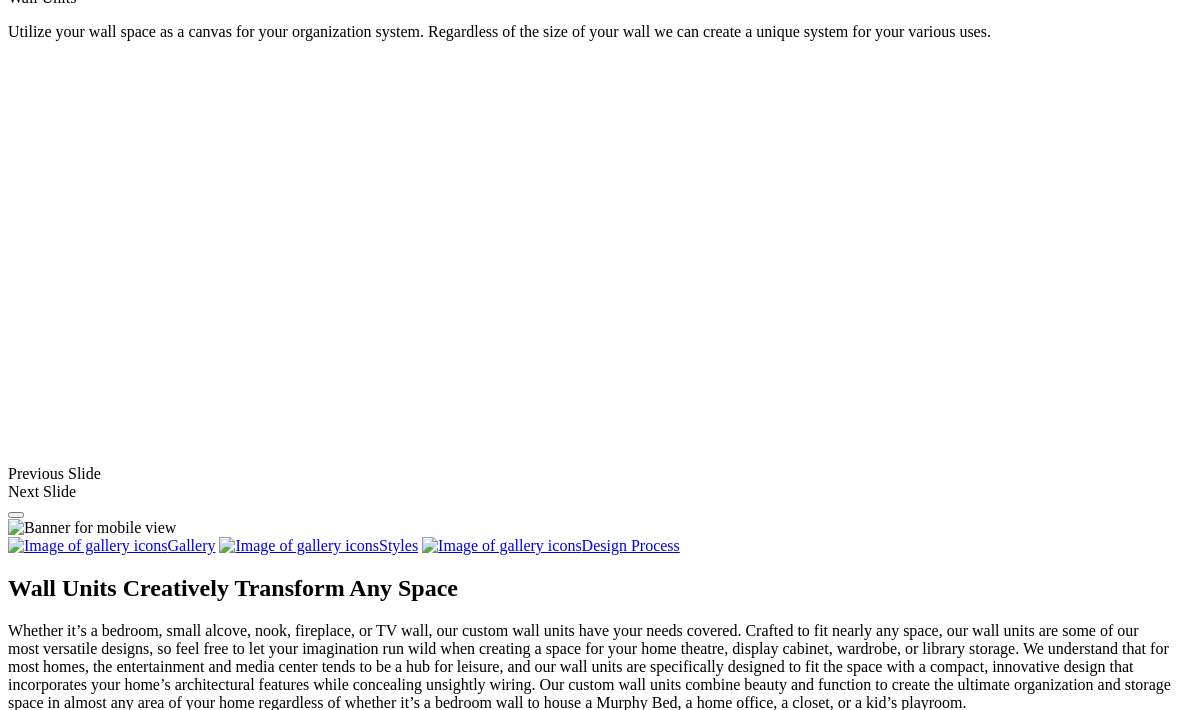 click at bounding box center [8, 39070] 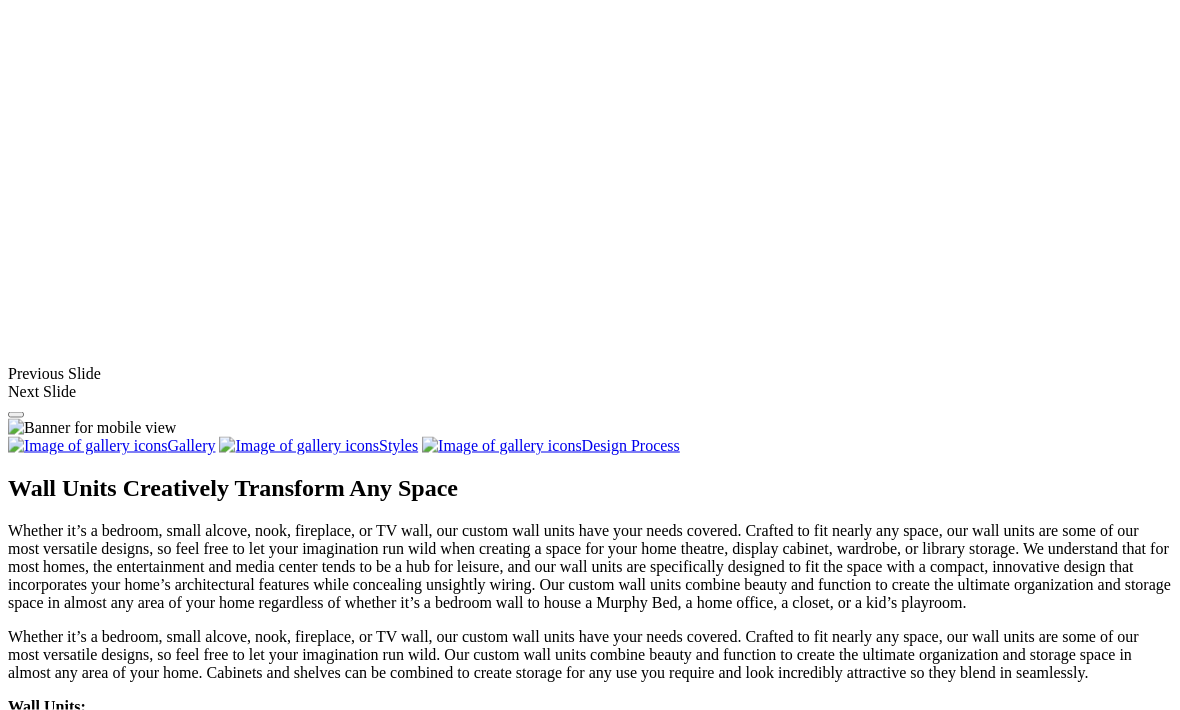 scroll, scrollTop: 1529, scrollLeft: 0, axis: vertical 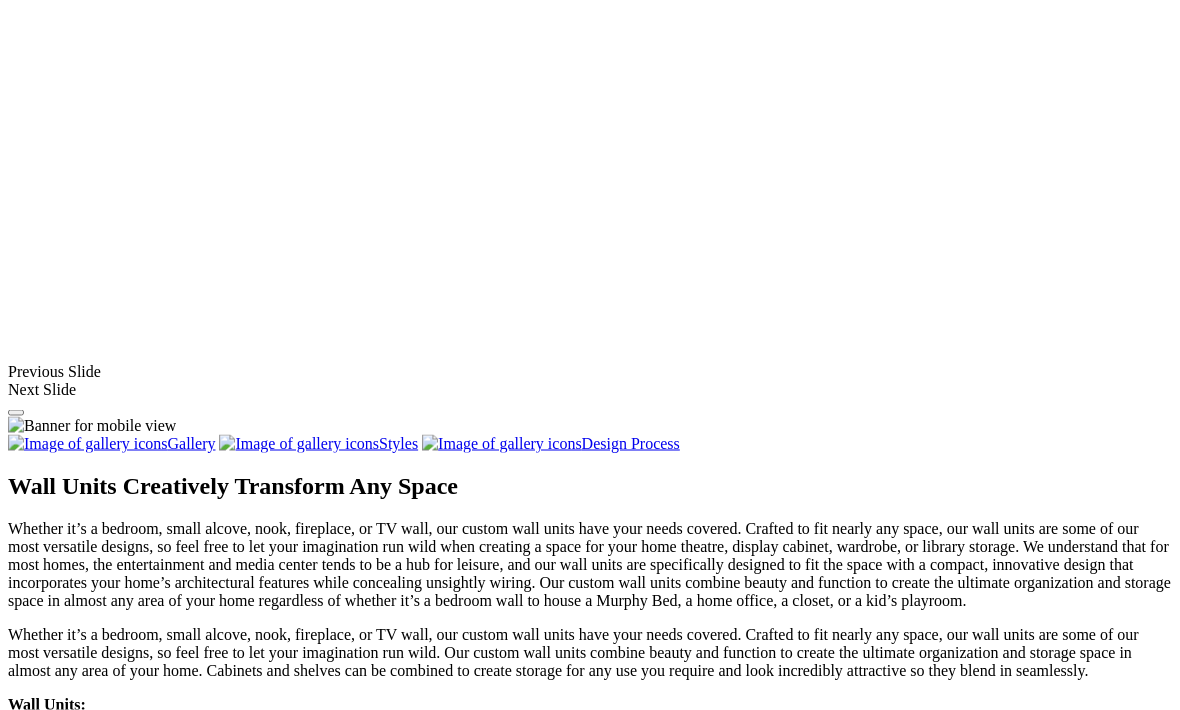 click at bounding box center [839, 1602] 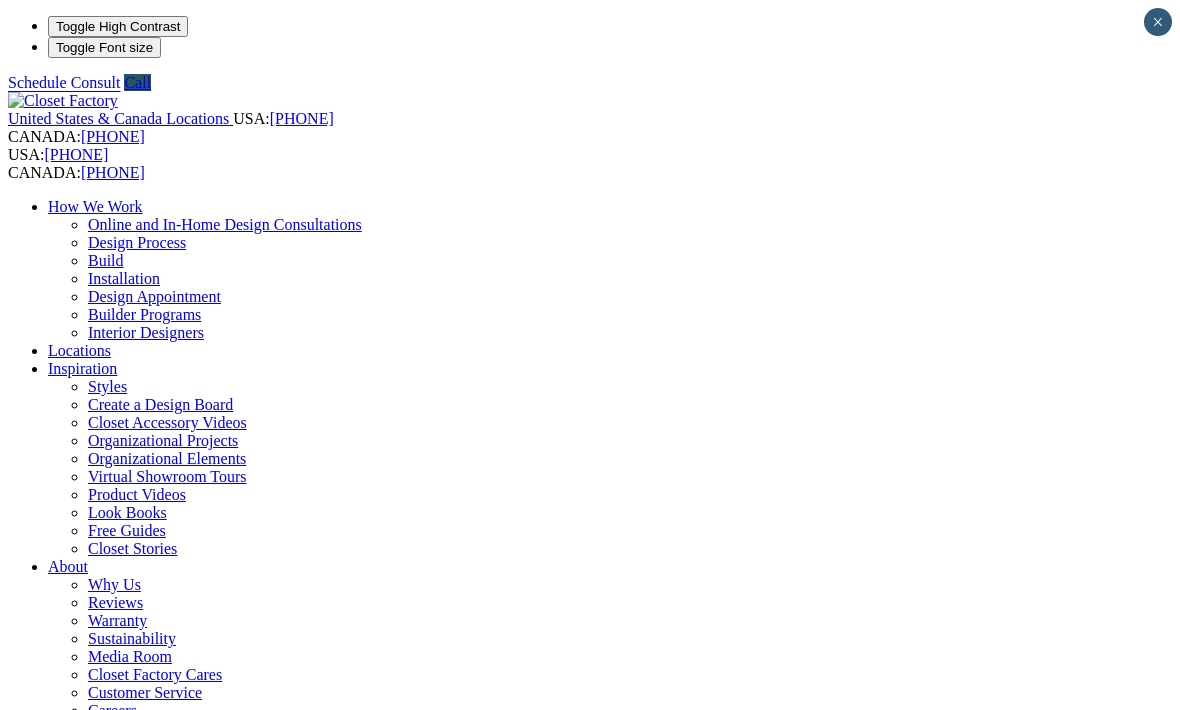 scroll, scrollTop: 1596, scrollLeft: 0, axis: vertical 